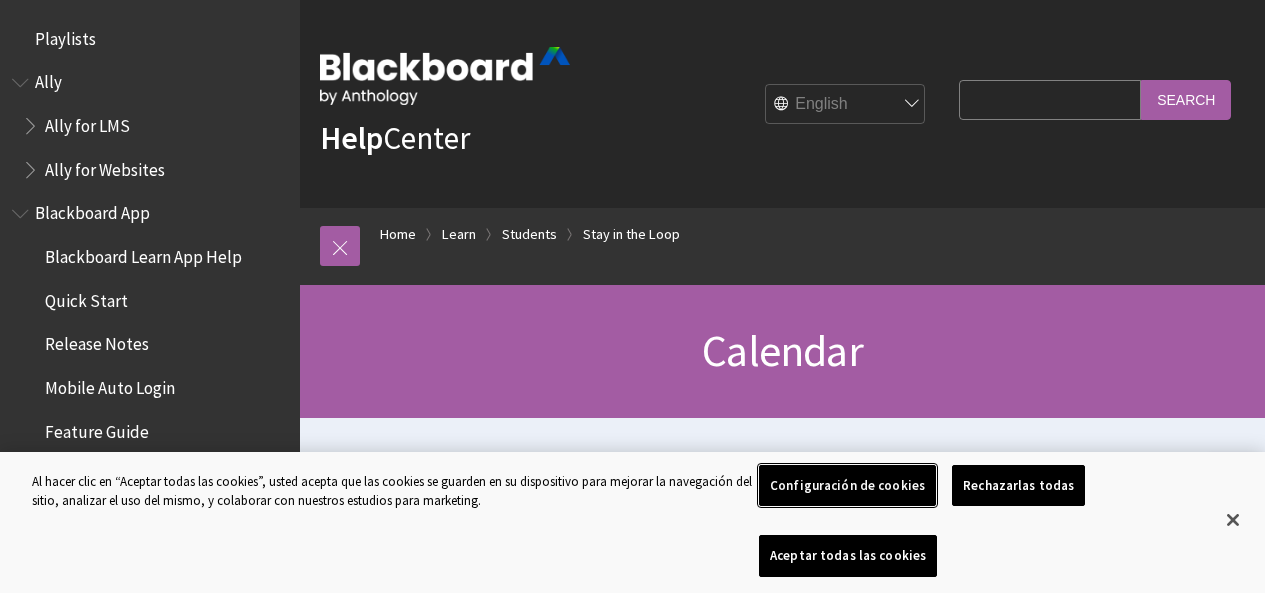 scroll, scrollTop: 663, scrollLeft: 0, axis: vertical 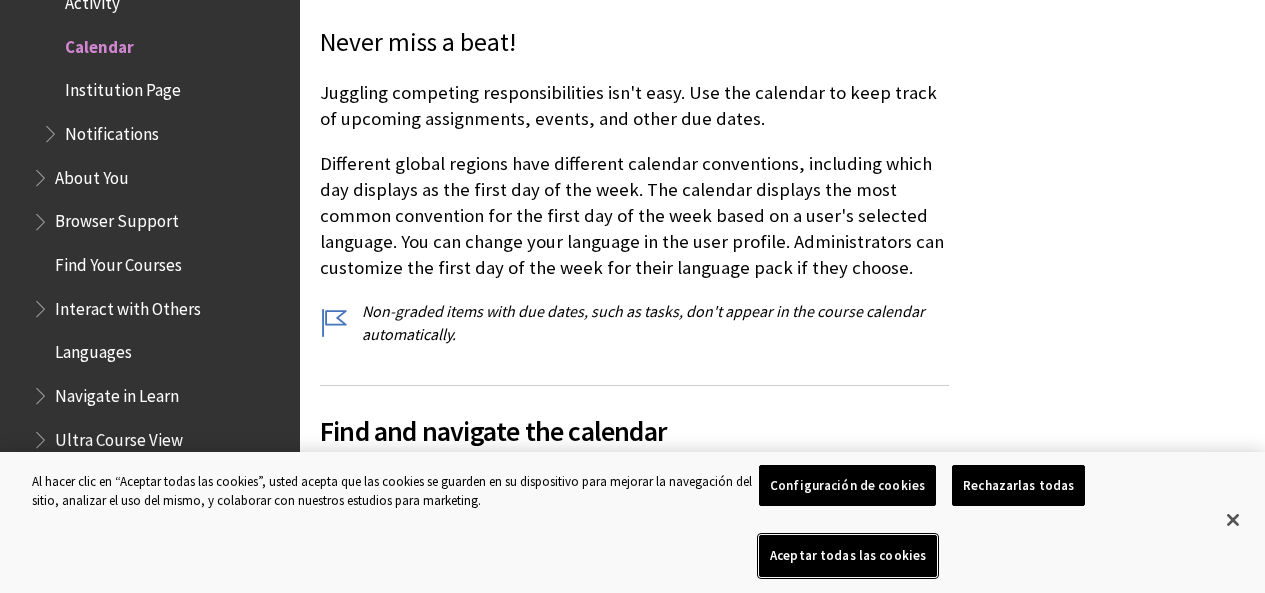 click on "Aceptar todas las cookies" at bounding box center [848, 556] 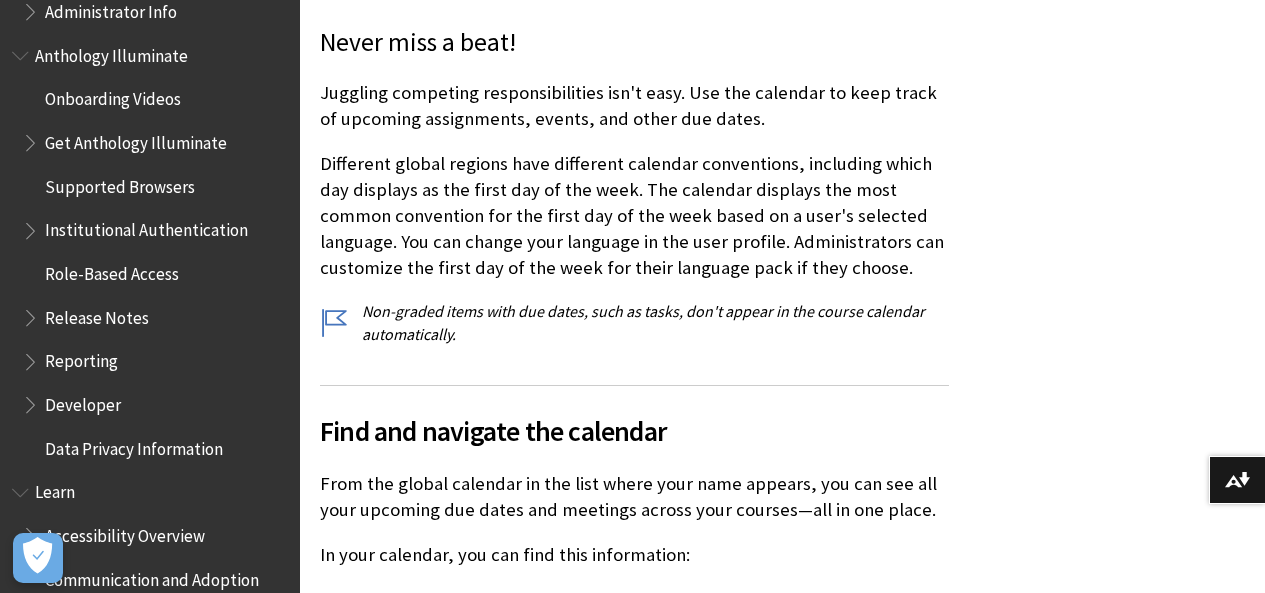 scroll, scrollTop: 1201, scrollLeft: 0, axis: vertical 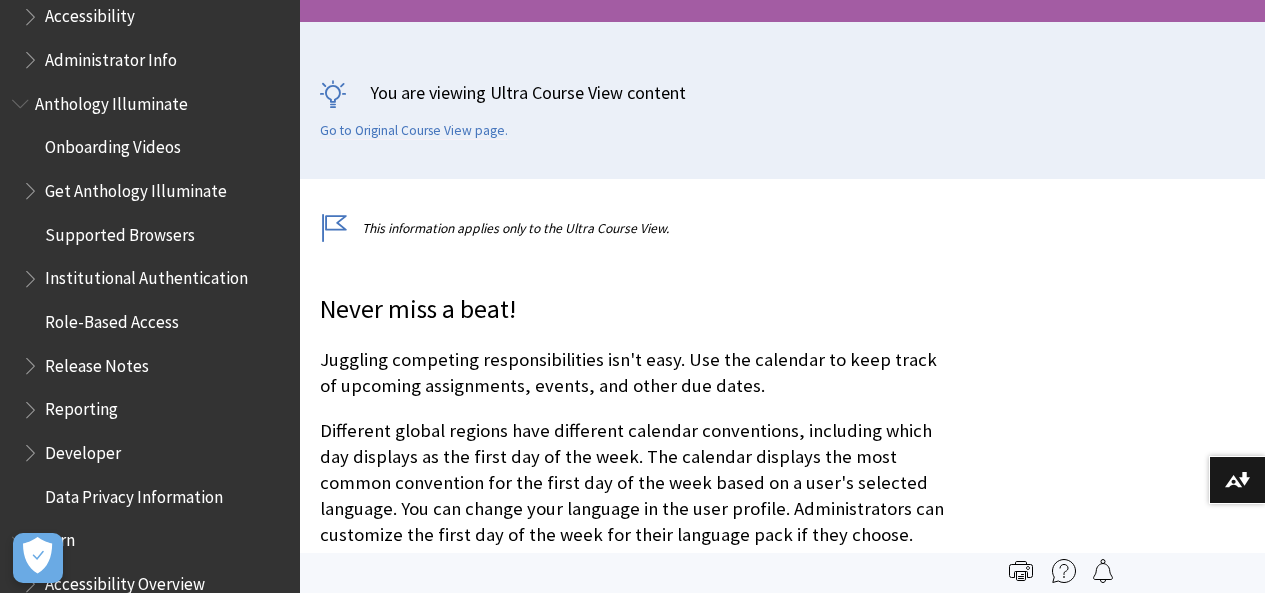 drag, startPoint x: 641, startPoint y: 256, endPoint x: 722, endPoint y: 229, distance: 85.3815 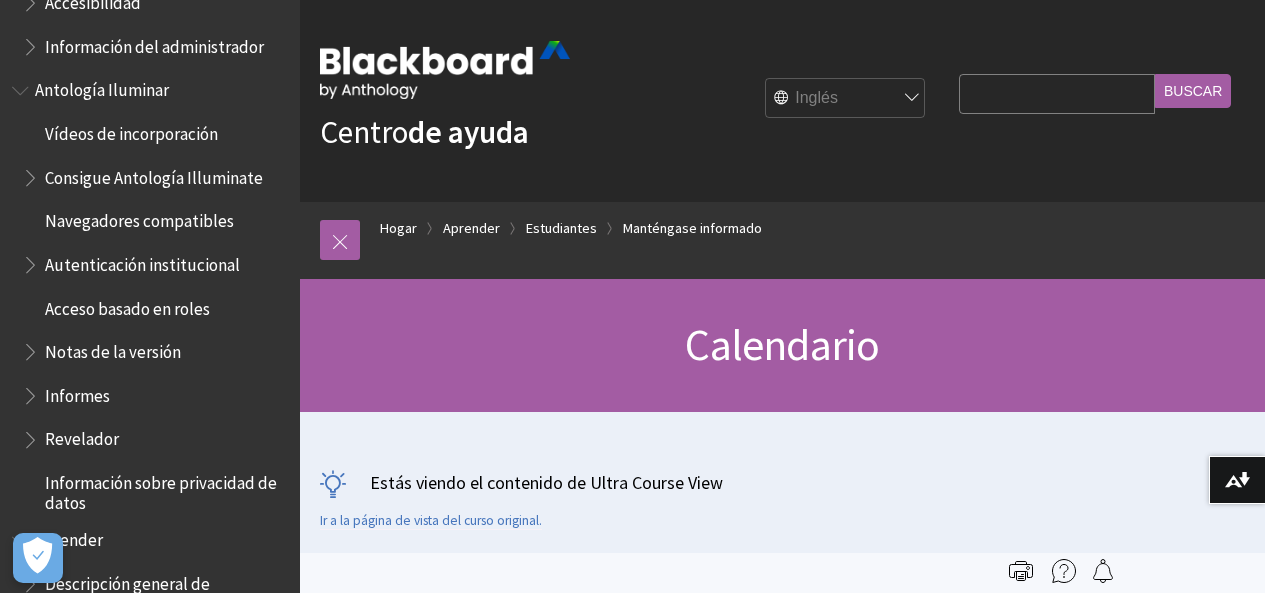 scroll, scrollTop: 0, scrollLeft: 0, axis: both 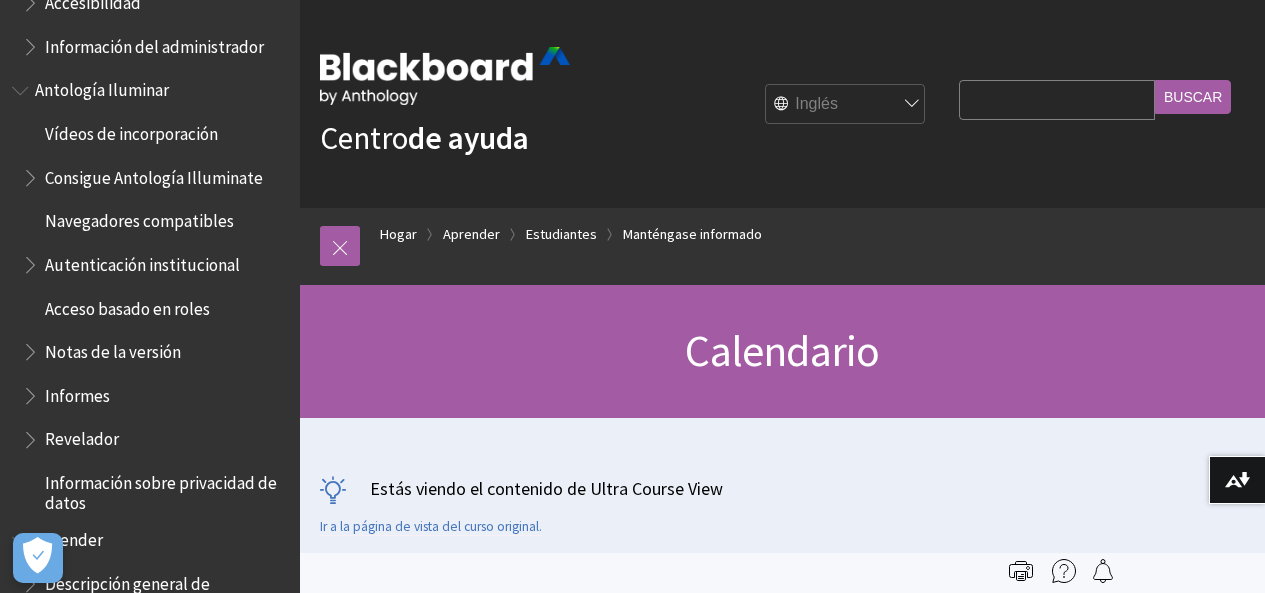 click on "Inglés Alá Catalán Cymraeg Alemán Español Finlandia Francés עברית Italiano 日本語 한국어 Neerlandés Noruego (bokmål) Portugués, Brasil Ruso Sueco Türkçe 简体中文 francés canadiense" at bounding box center [846, 105] 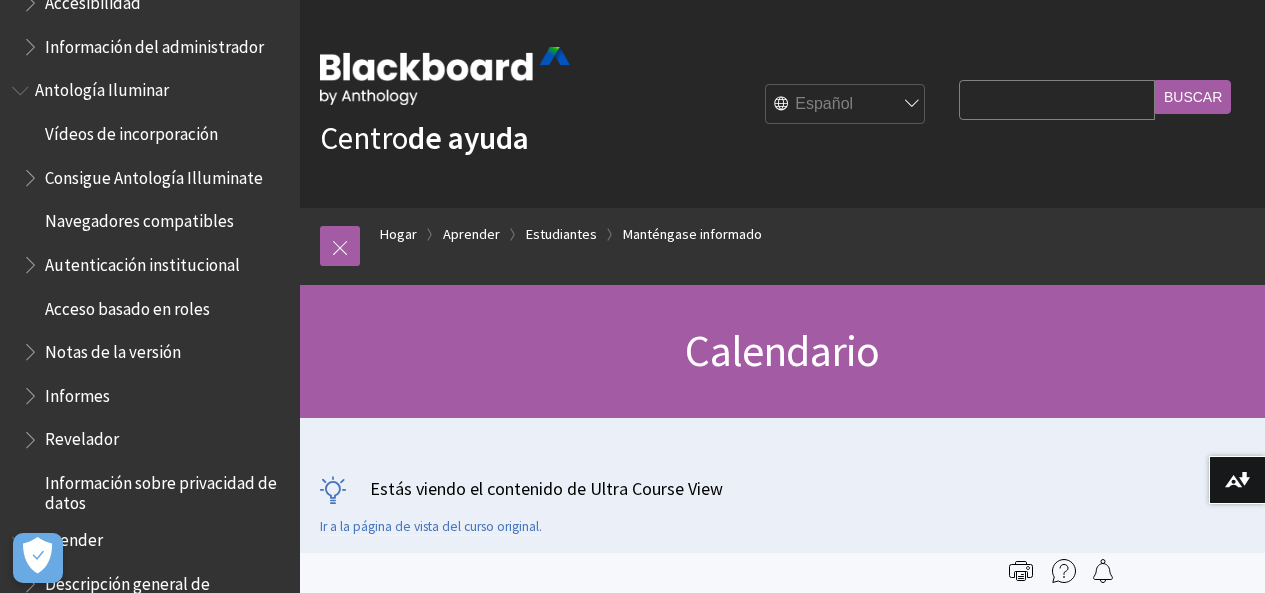 click on "Inglés Alá Catalán Cymraeg Alemán Español Finlandia Francés עברית Italiano 日本語 한국어 Neerlandés Noruego (bokmål) Portugués, Brasil Ruso Sueco Türkçe 简体中文 francés canadiense" at bounding box center [846, 105] 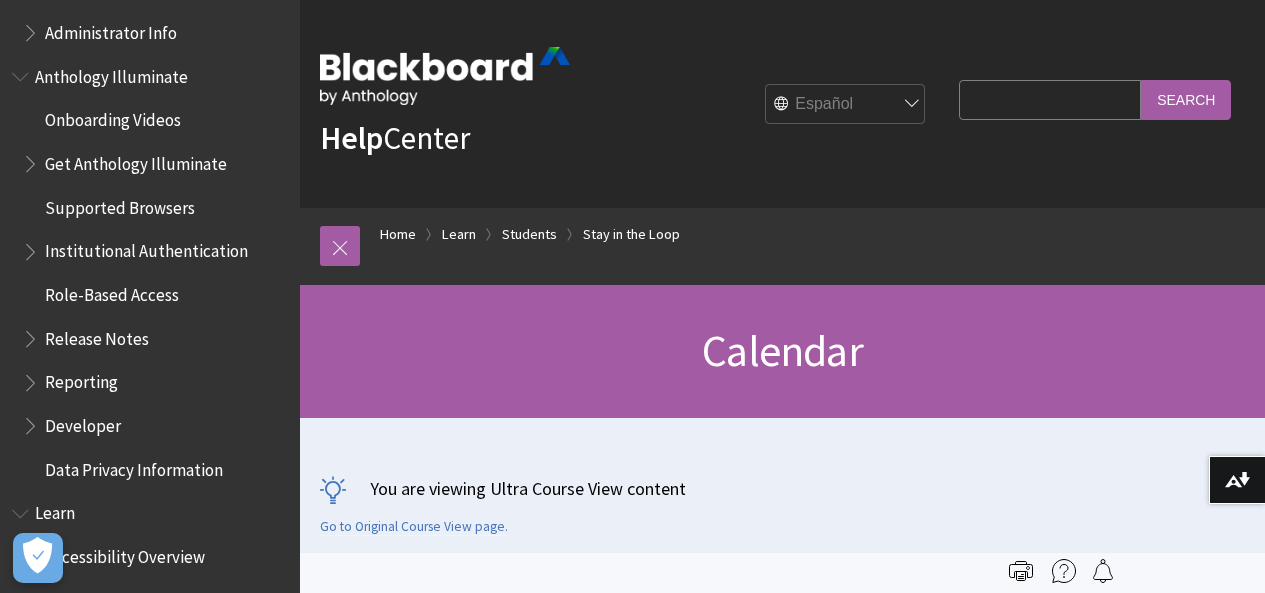 scroll, scrollTop: 1201, scrollLeft: 0, axis: vertical 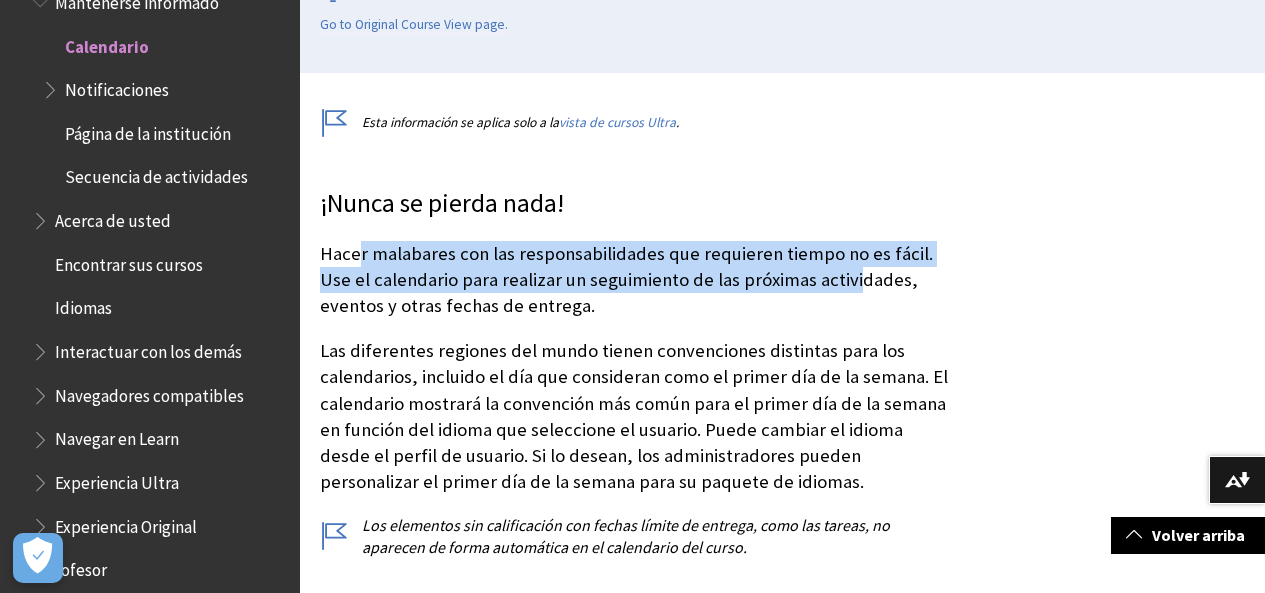 drag, startPoint x: 365, startPoint y: 242, endPoint x: 821, endPoint y: 285, distance: 458.02292 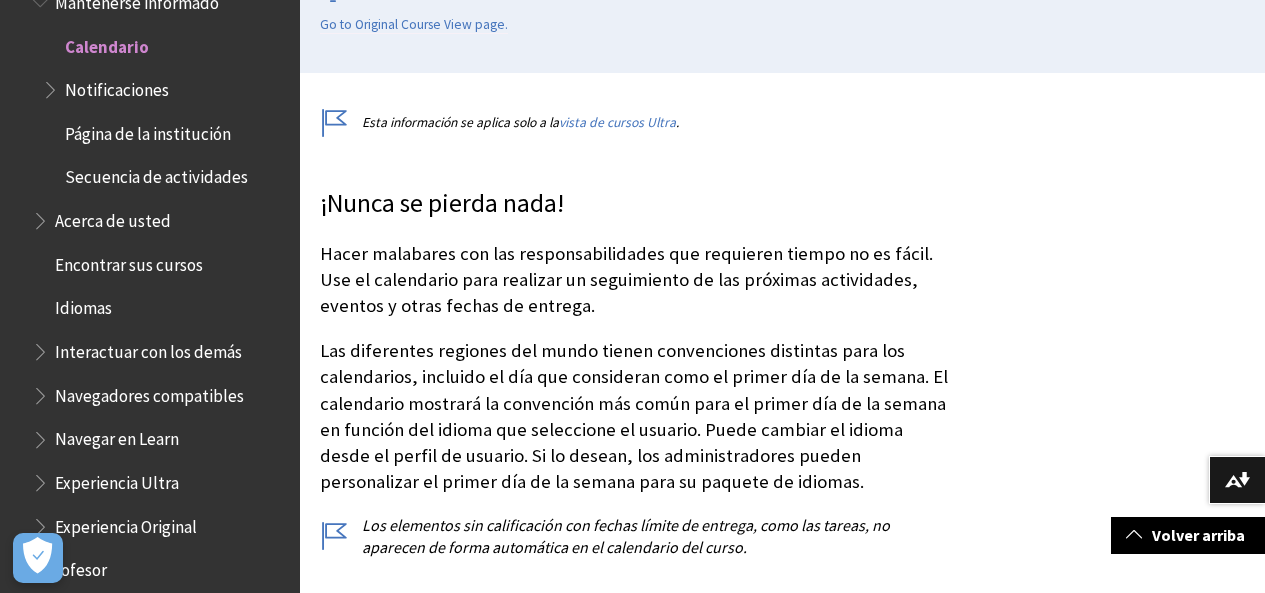 click on "¡Nunca se pierda nada! Hacer malabares con las responsabilidades que requieren tiempo no es fácil. Use el calendario para realizar un seguimiento de las próximas actividades, eventos y otras fechas de entrega. Las diferentes regiones del mundo tienen convenciones distintas para los calendarios, incluido el día que consideran como el primer día de la semana. El calendario mostrará la convención más común para el primer día de la semana en función del idioma que seleccione el usuario. Puede cambiar el idioma desde el perfil de usuario. Si lo desean, los administradores pueden personalizar el primer día de la semana para su paquete de idiomas. Los elementos sin calificación con fechas límite de entrega, como las tareas, no aparecen de forma automática en el calendario del curso." at bounding box center (634, 372) 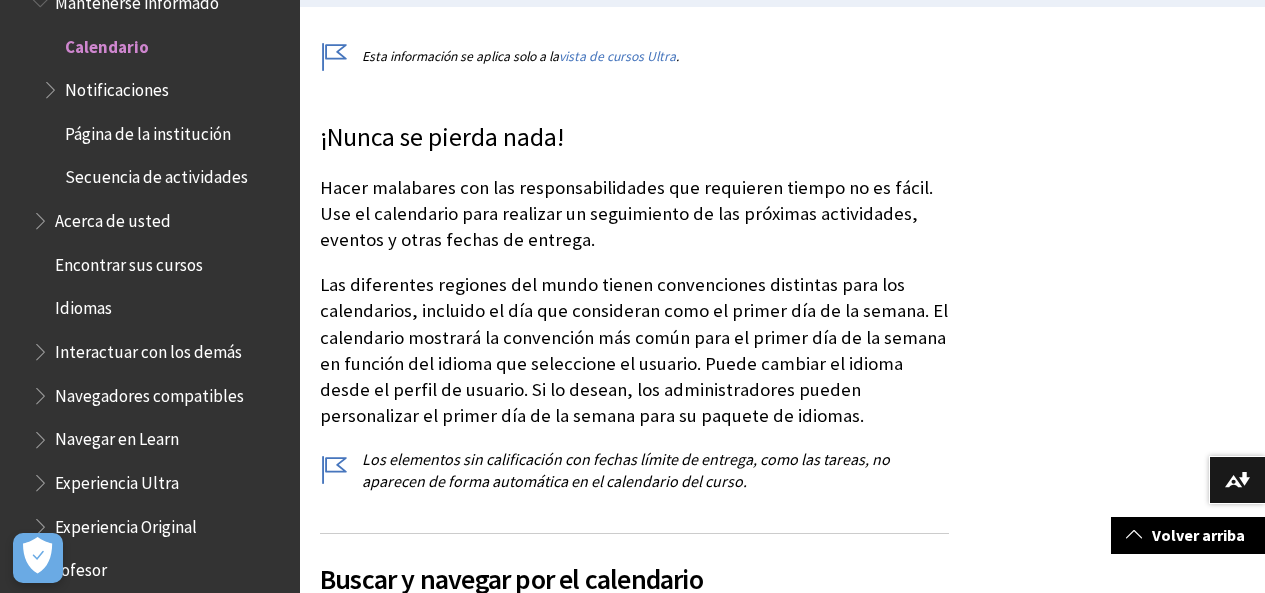 scroll, scrollTop: 467, scrollLeft: 0, axis: vertical 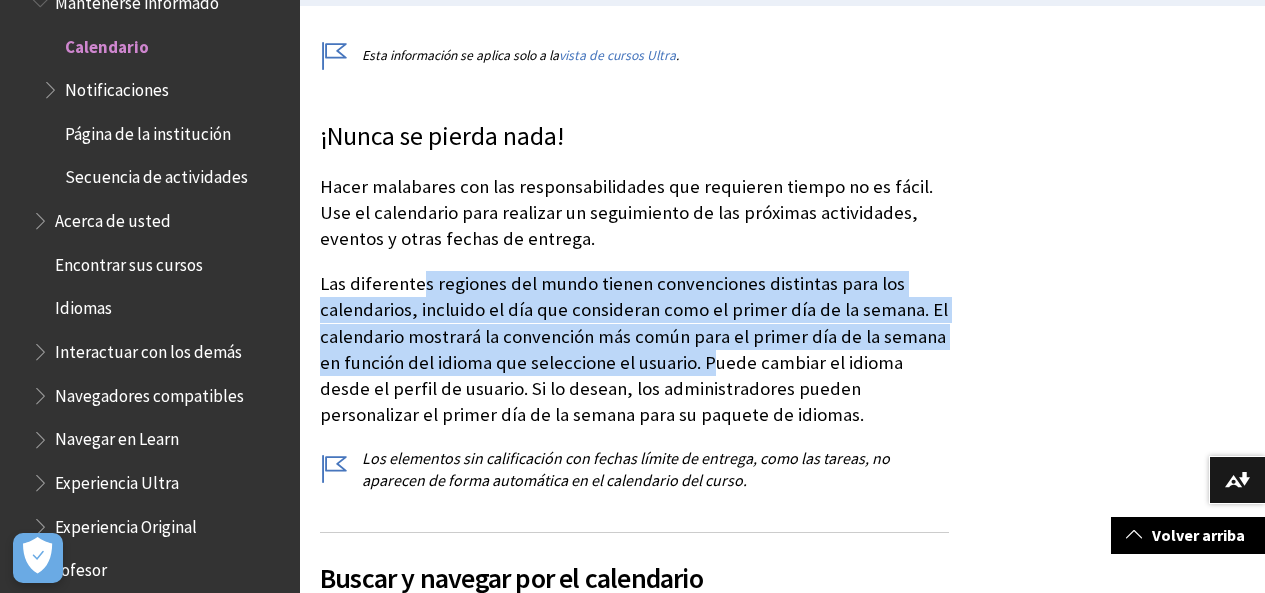 drag, startPoint x: 437, startPoint y: 289, endPoint x: 709, endPoint y: 370, distance: 283.8045 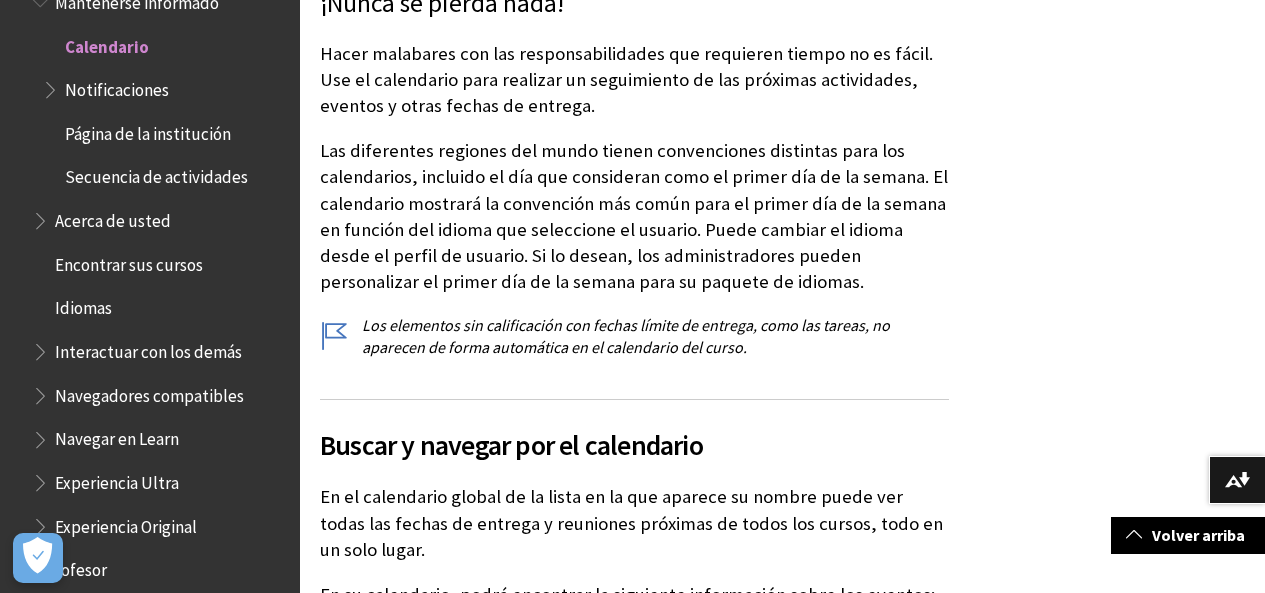 click on "¡Nunca se pierda nada! Hacer malabares con las responsabilidades que requieren tiempo no es fácil. Use el calendario para realizar un seguimiento de las próximas actividades, eventos y otras fechas de entrega. Las diferentes regiones del mundo tienen convenciones distintas para los calendarios, incluido el día que consideran como el primer día de la semana. El calendario mostrará la convención más común para el primer día de la semana en función del idioma que seleccione el usuario. Puede cambiar el idioma desde el perfil de usuario. Si lo desean, los administradores pueden personalizar el primer día de la semana para su paquete de idiomas. Los elementos sin calificación con fechas límite de entrega, como las tareas, no aparecen de forma automática en el calendario del curso.
Buscar y navegar por el calendario Fechas de entrega" at bounding box center [634, 2771] 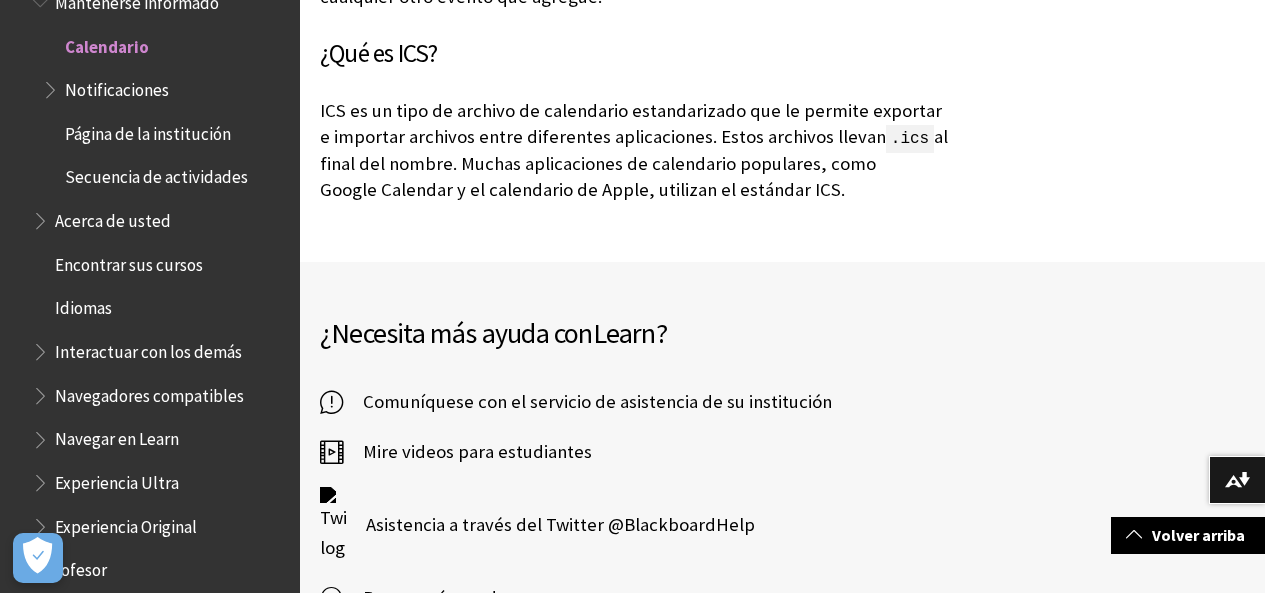 scroll, scrollTop: 5967, scrollLeft: 0, axis: vertical 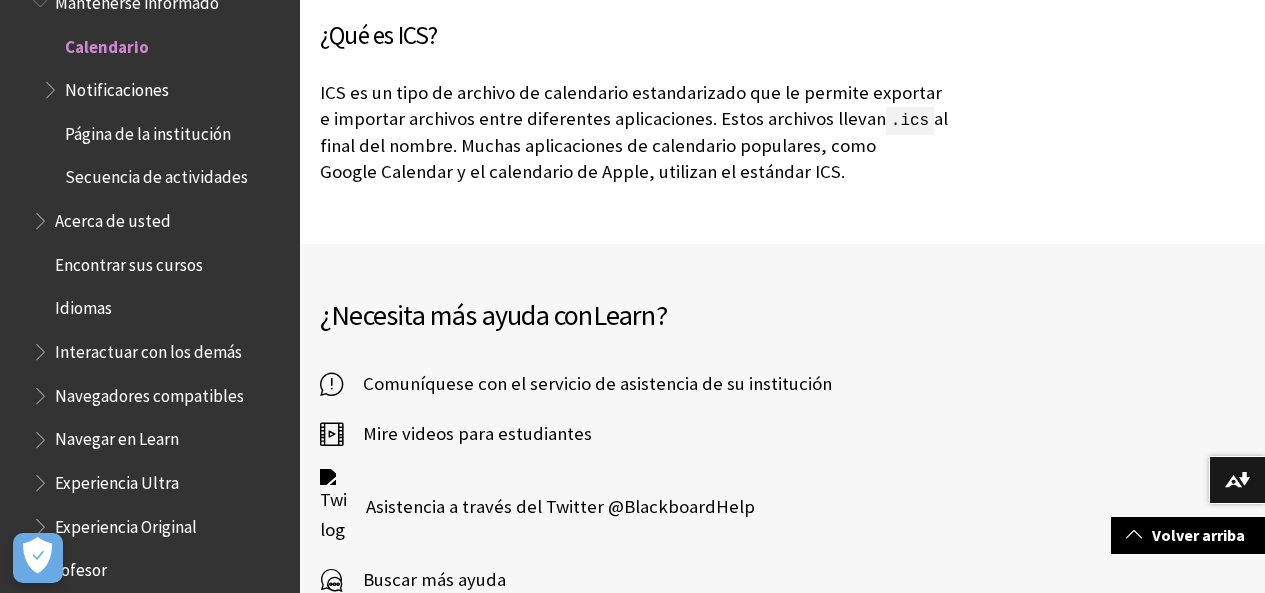 click on "Mire videos para estudiantes" at bounding box center (467, 434) 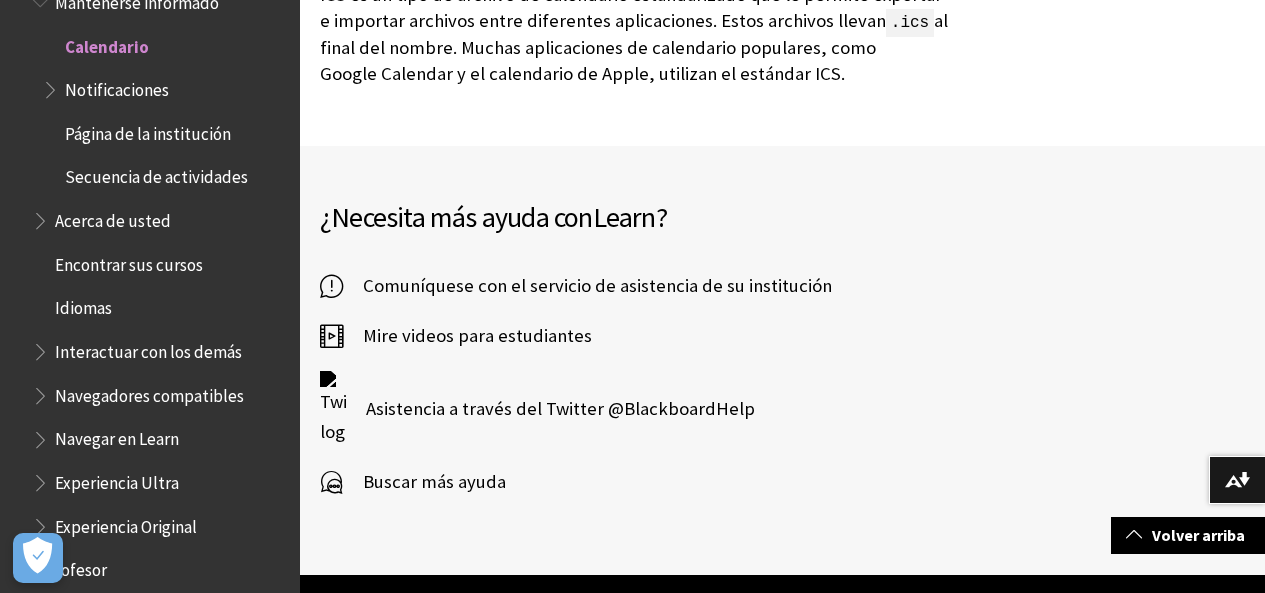 scroll, scrollTop: 6067, scrollLeft: 0, axis: vertical 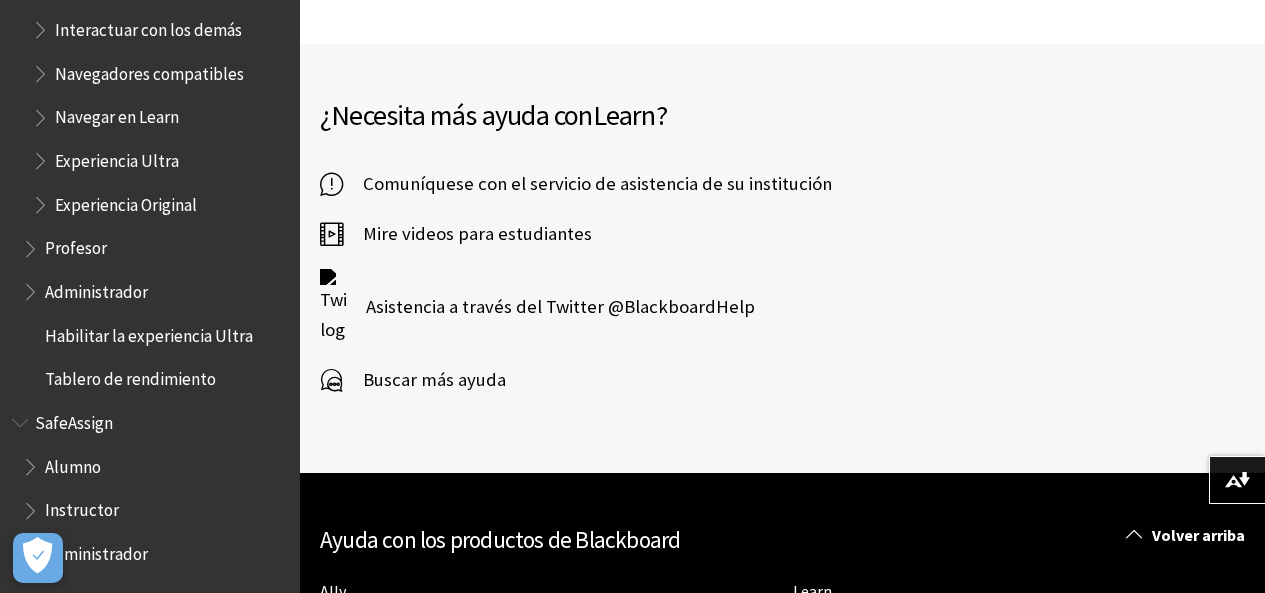 click on "Alumno" at bounding box center (73, 463) 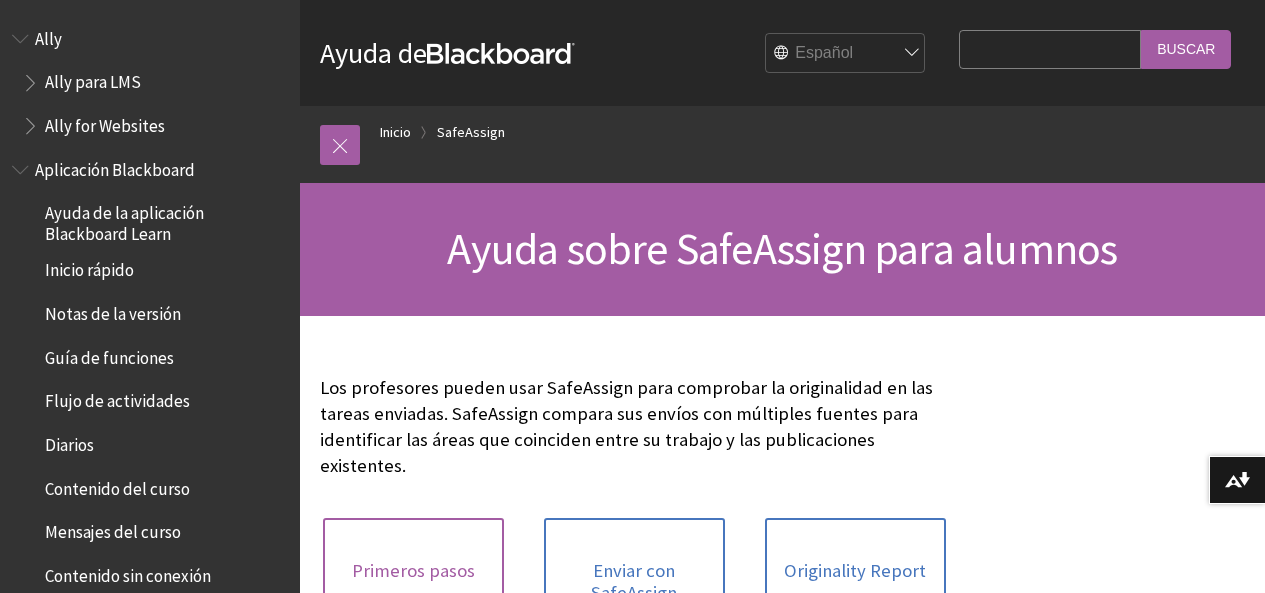 scroll, scrollTop: 200, scrollLeft: 0, axis: vertical 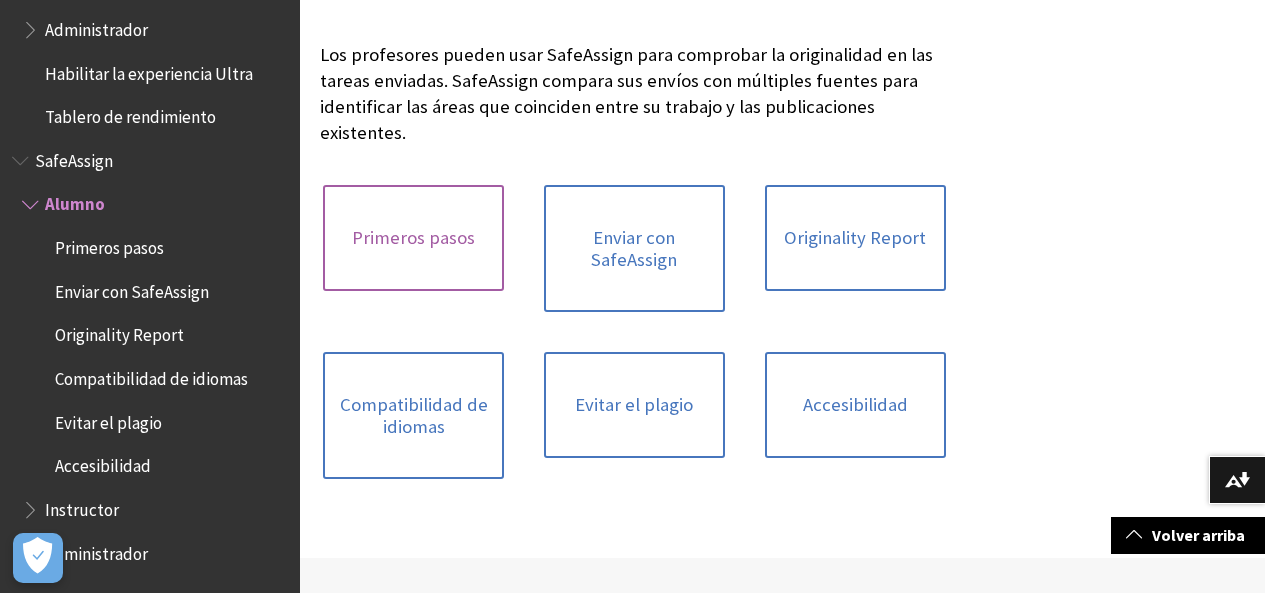 click on "Primeros pasos" at bounding box center (413, 238) 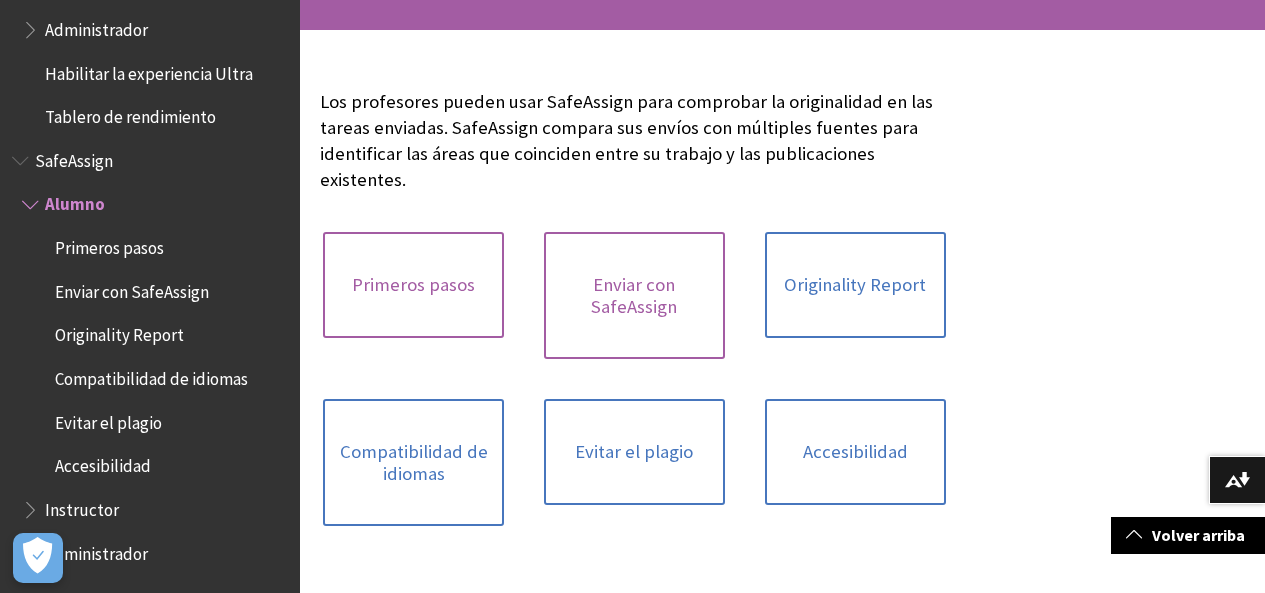 scroll, scrollTop: 167, scrollLeft: 0, axis: vertical 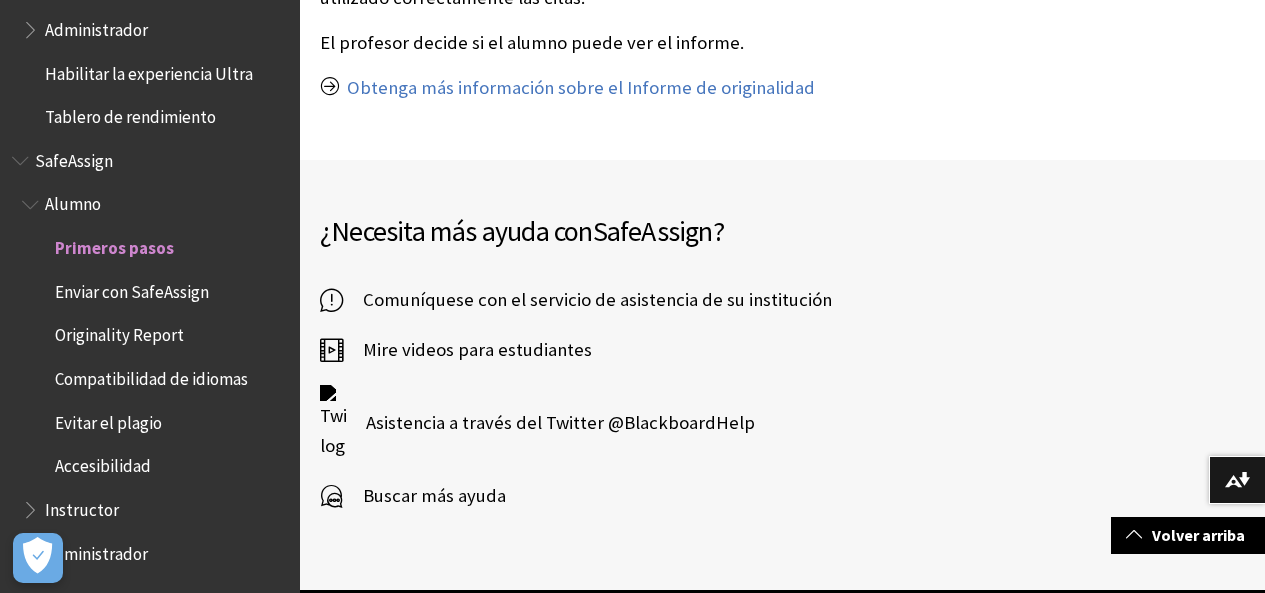 click on "Enviar con SafeAssign" at bounding box center [160, 292] 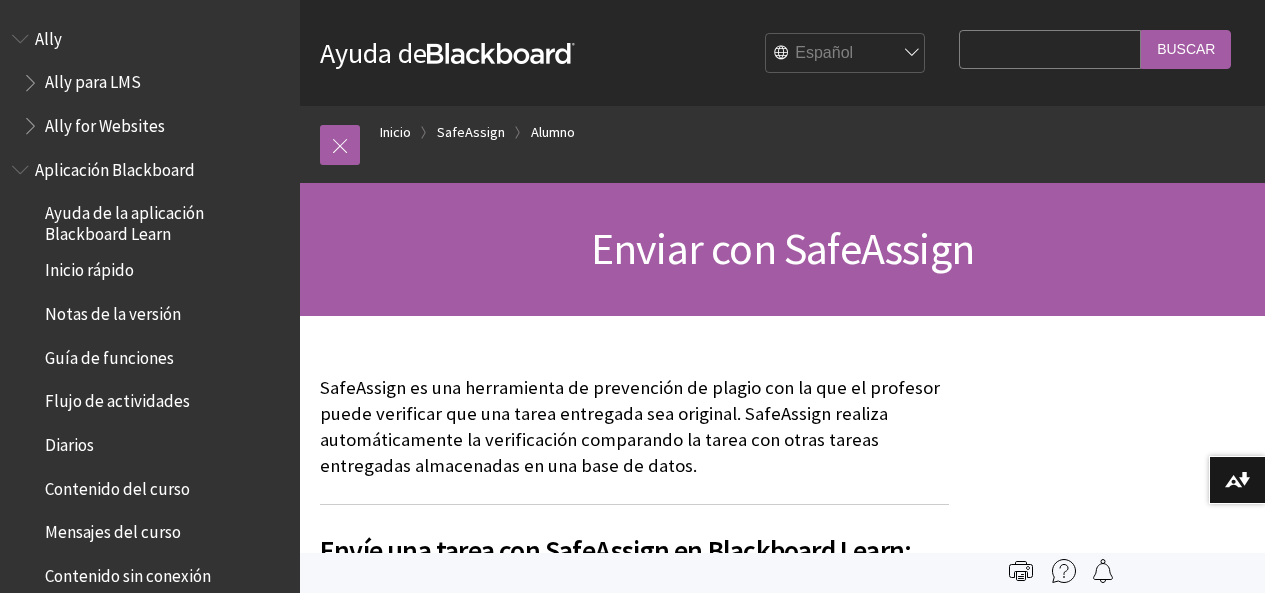 scroll, scrollTop: 122, scrollLeft: 0, axis: vertical 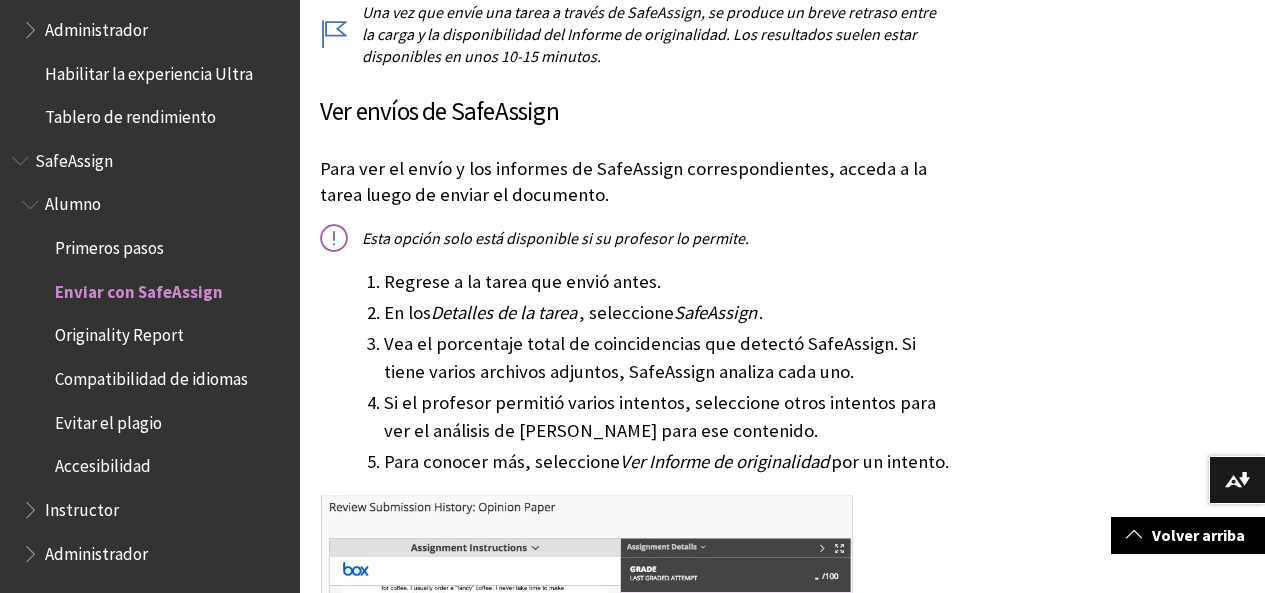 click on "Originality Report" at bounding box center (119, 332) 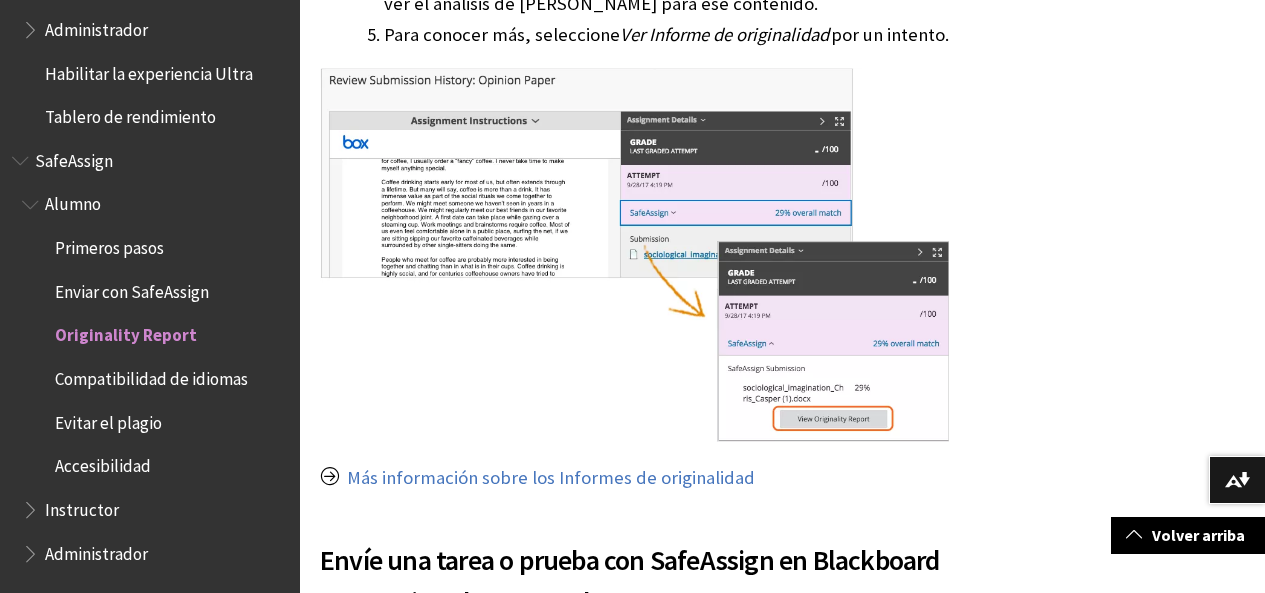 scroll, scrollTop: 1967, scrollLeft: 0, axis: vertical 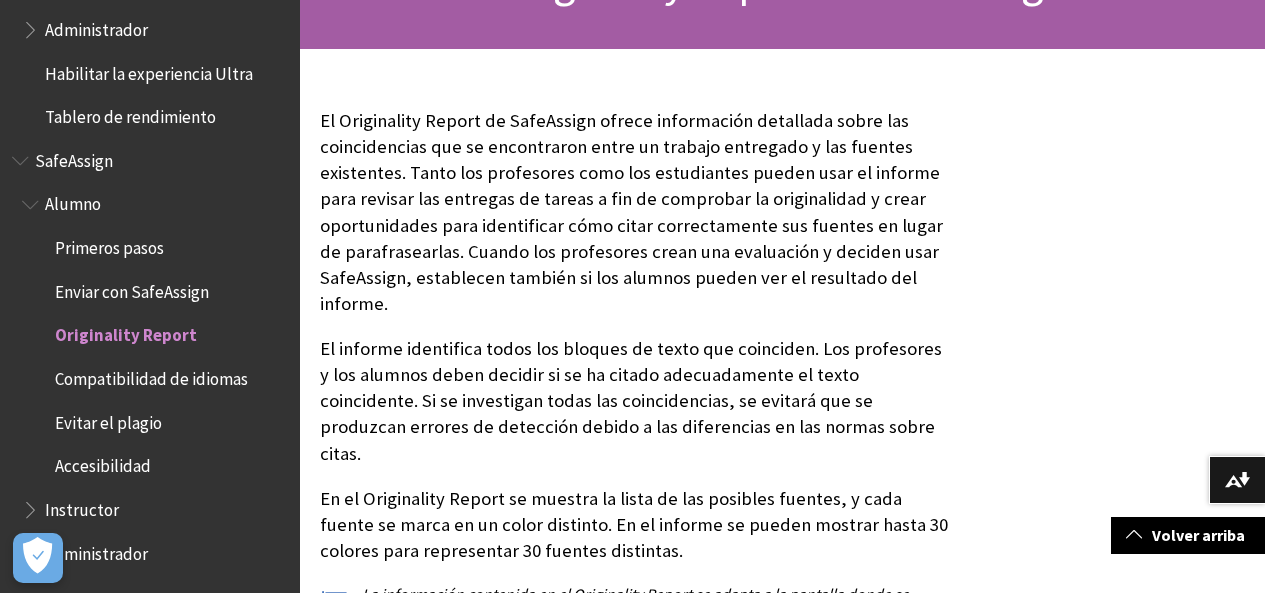 click on "Compatibilidad de idiomas" at bounding box center [151, 375] 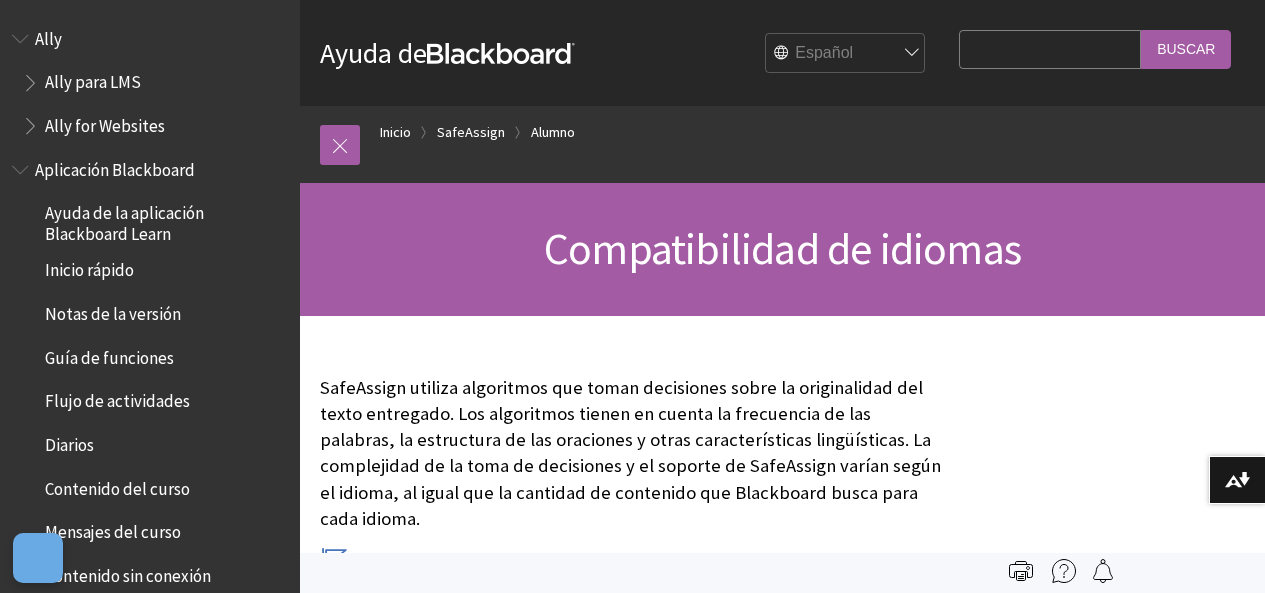 scroll, scrollTop: 0, scrollLeft: 0, axis: both 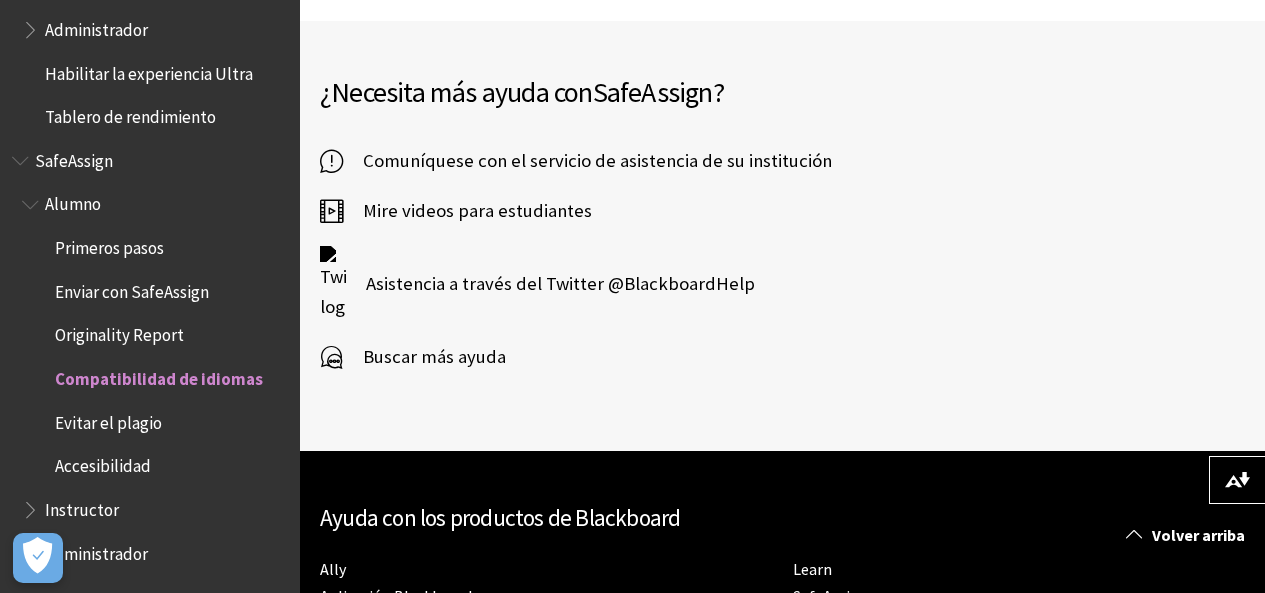 click on "Evitar el plagio" at bounding box center [108, 419] 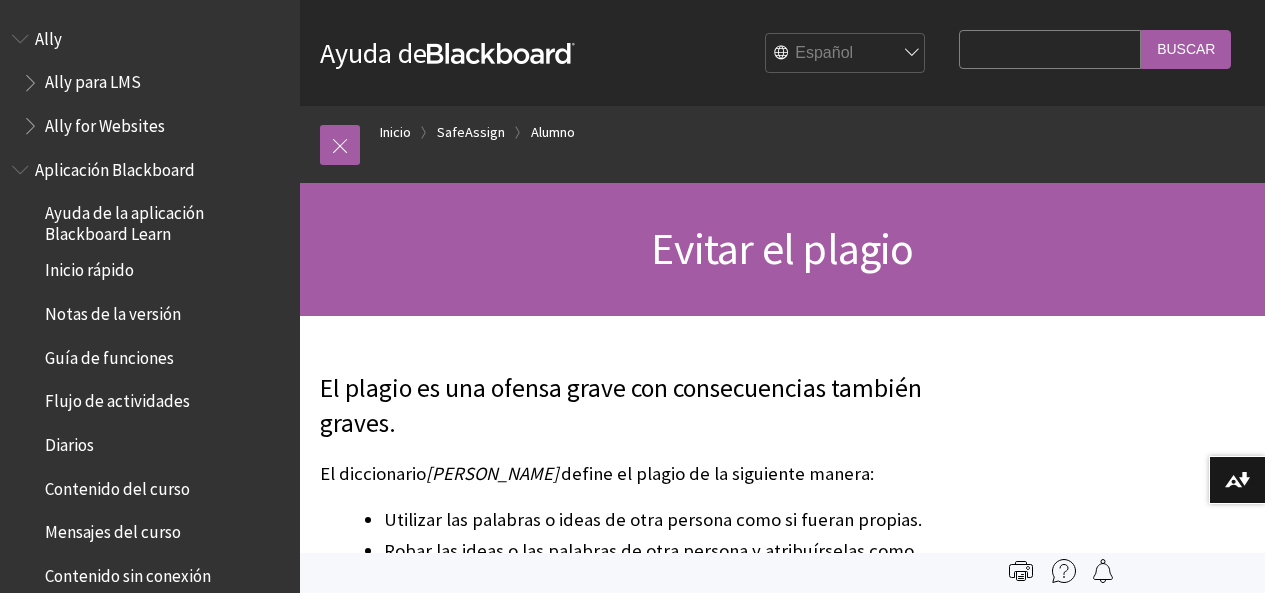 scroll, scrollTop: 88, scrollLeft: 0, axis: vertical 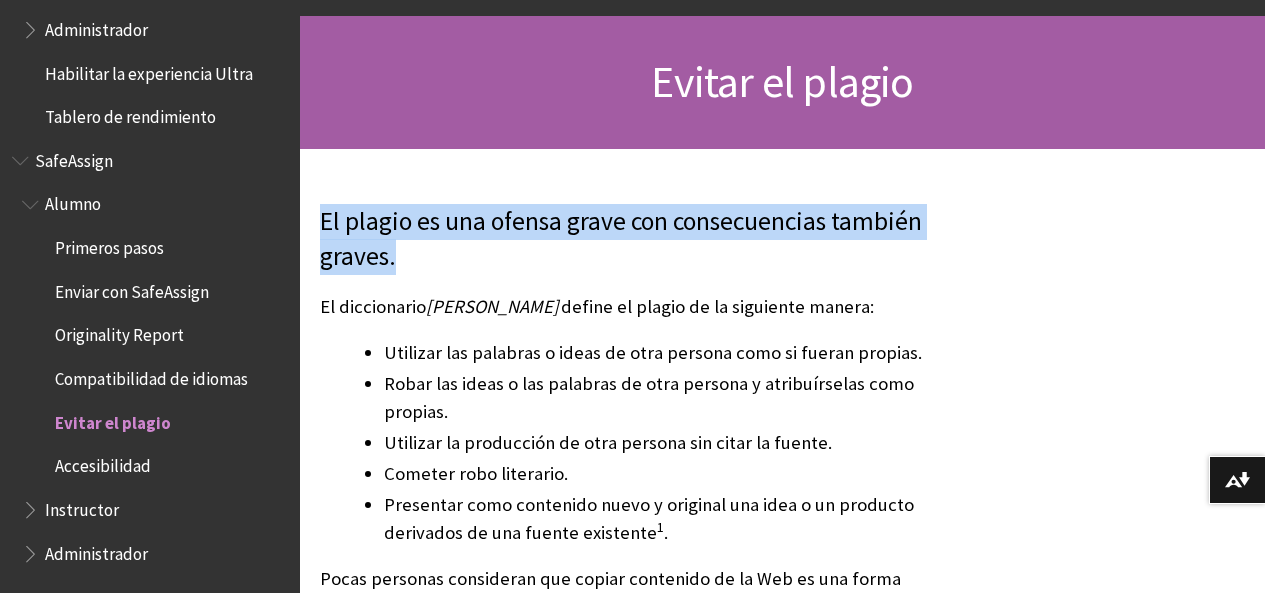 drag, startPoint x: 326, startPoint y: 213, endPoint x: 516, endPoint y: 262, distance: 196.21672 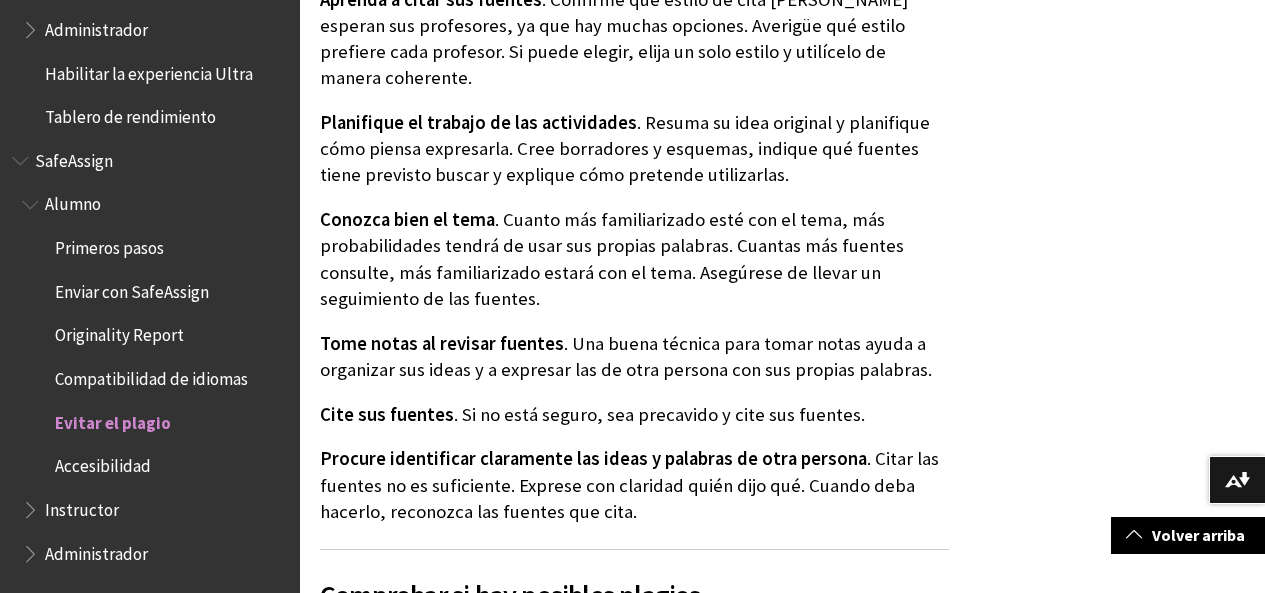scroll, scrollTop: 1167, scrollLeft: 0, axis: vertical 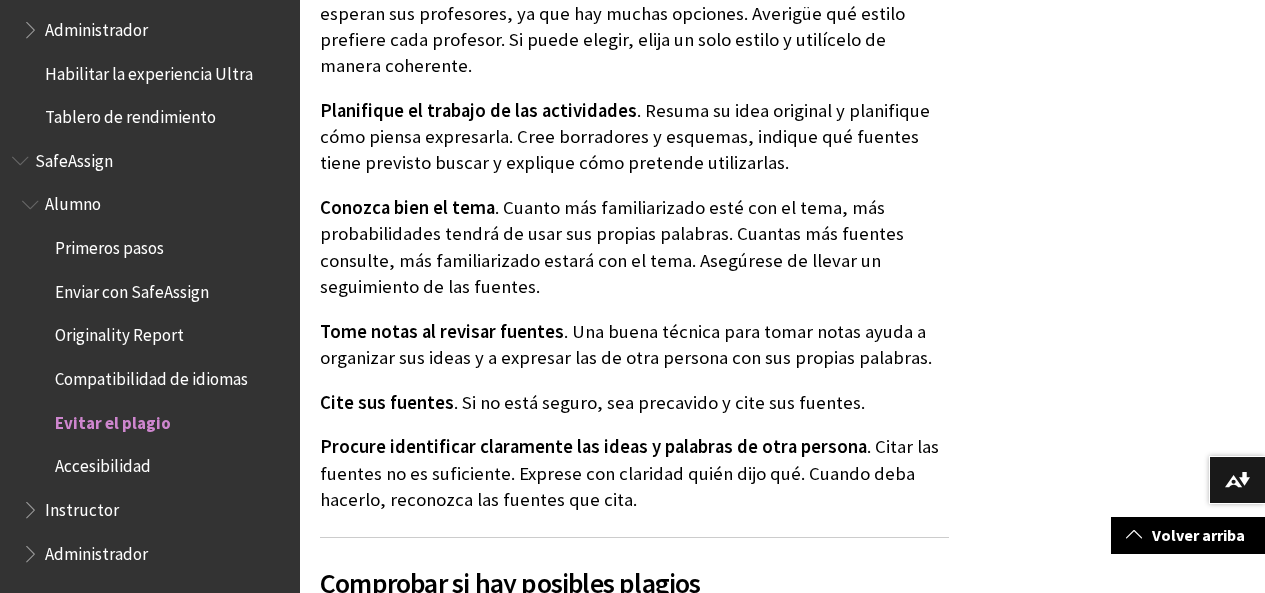 click on "Accesibilidad" at bounding box center (103, 463) 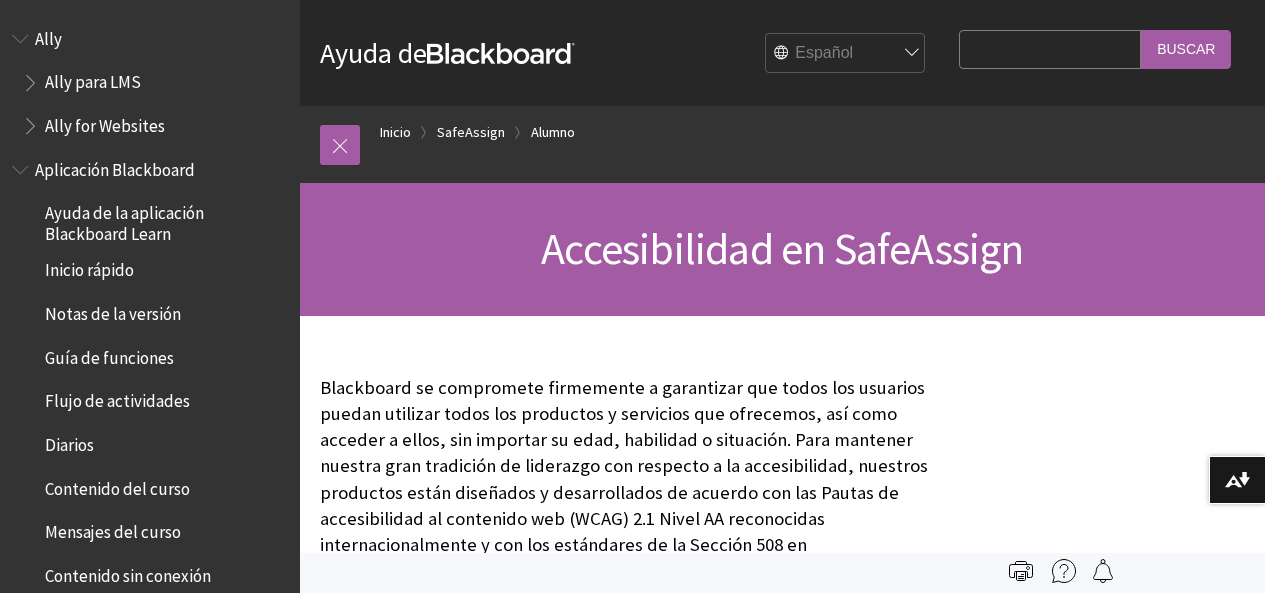 scroll, scrollTop: 0, scrollLeft: 0, axis: both 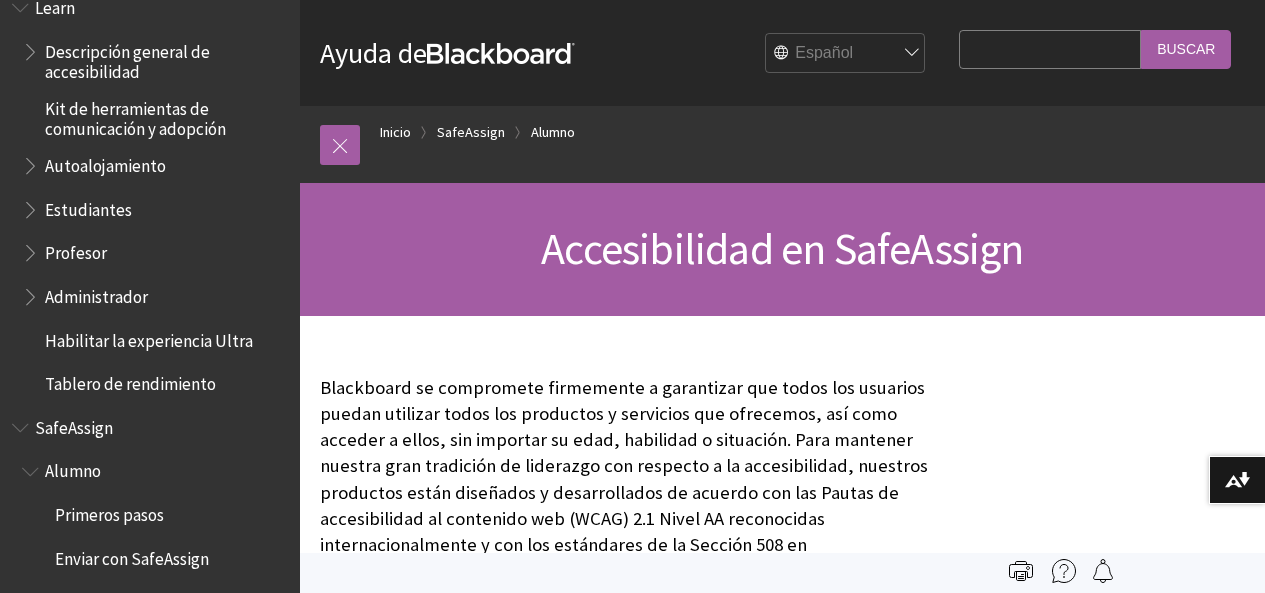 click on "Estudiantes" at bounding box center [88, 206] 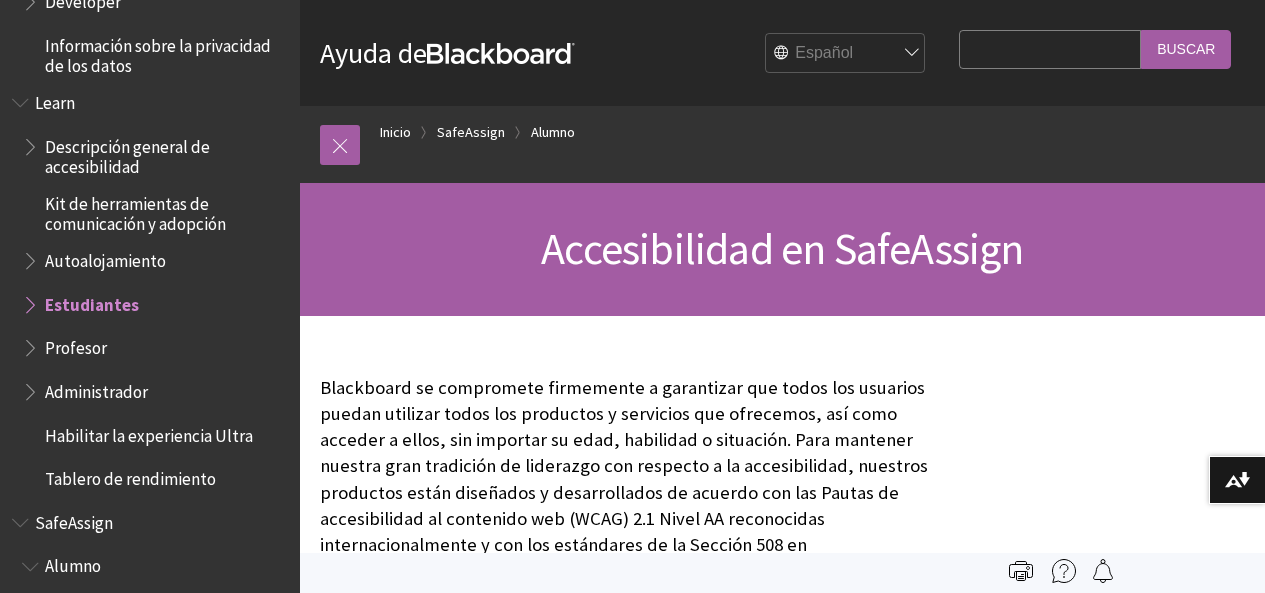 scroll, scrollTop: 1442, scrollLeft: 0, axis: vertical 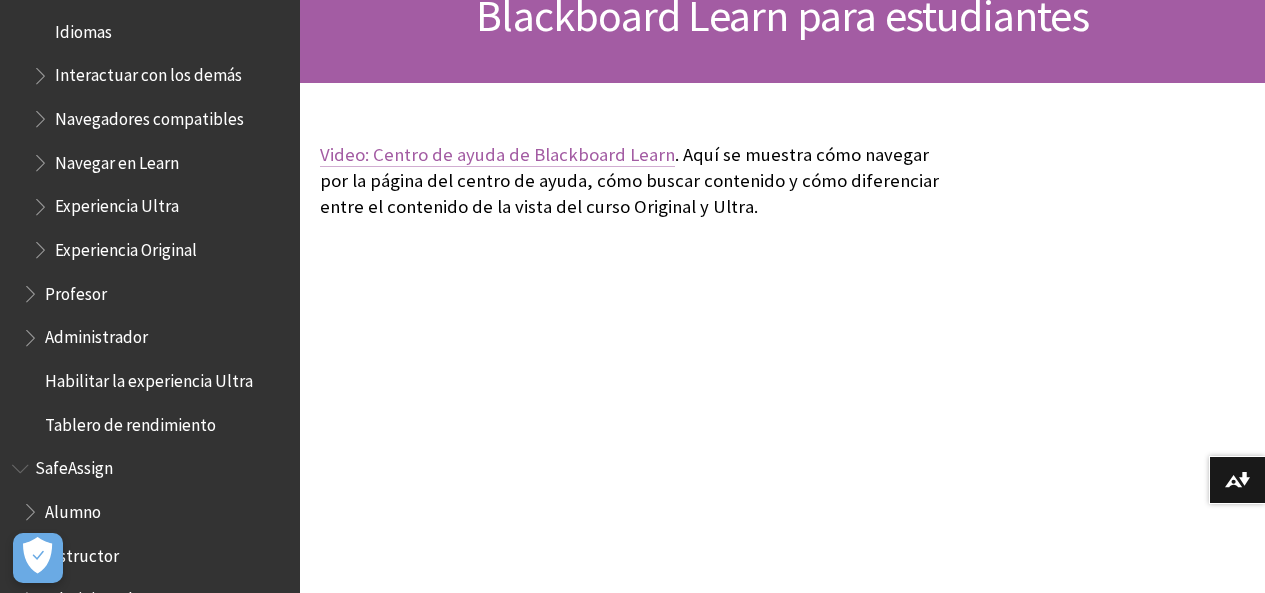 click on "Video: Centro de ayuda de Blackboard Learn" at bounding box center (497, 155) 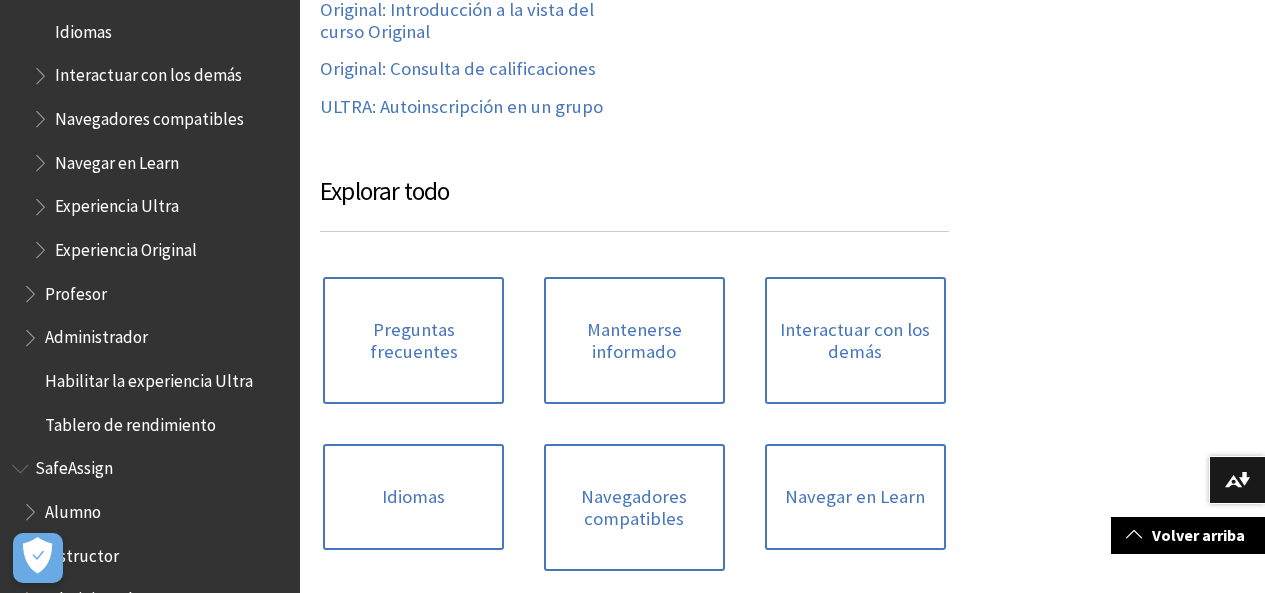 scroll, scrollTop: 1733, scrollLeft: 0, axis: vertical 